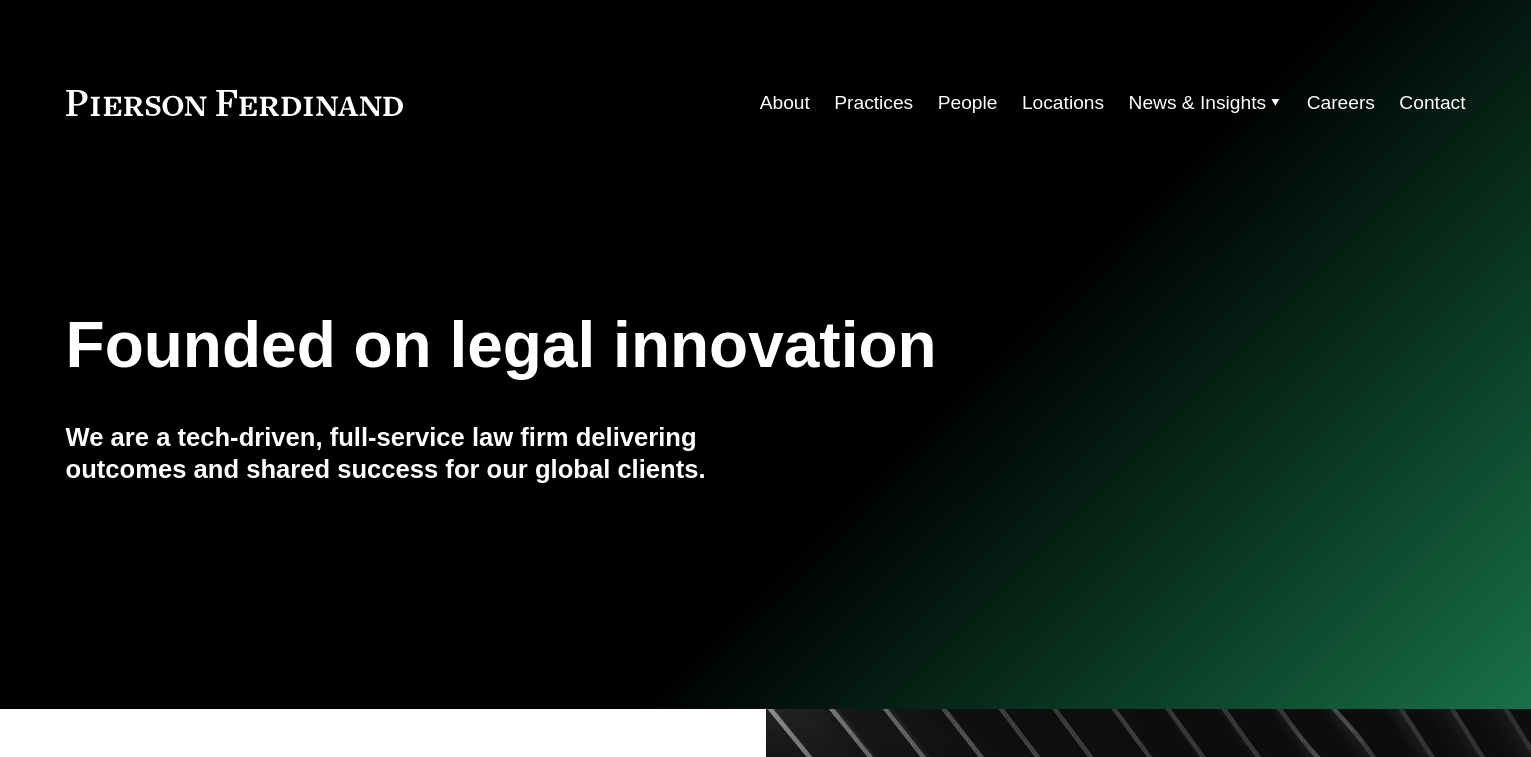 scroll, scrollTop: 0, scrollLeft: 0, axis: both 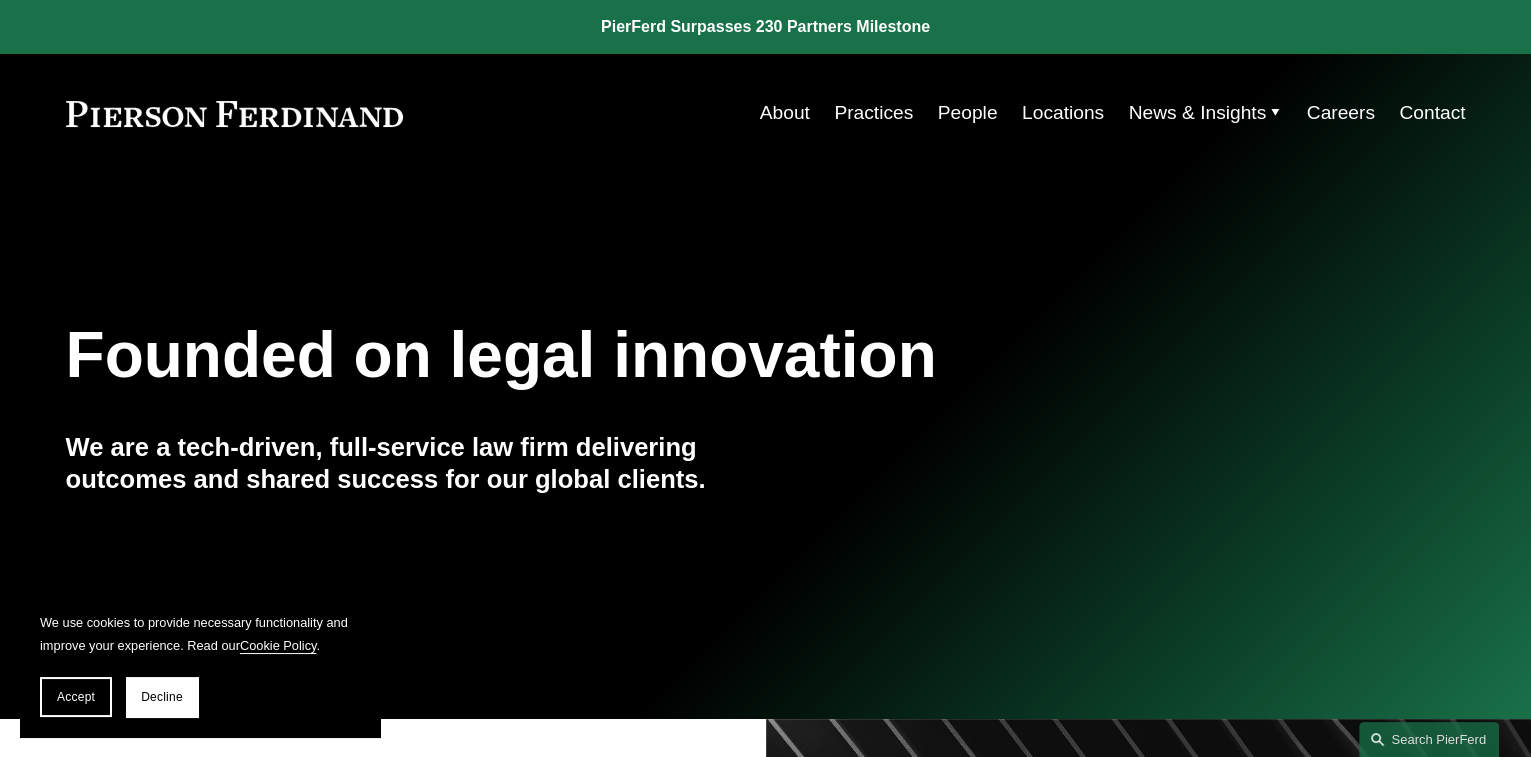 click on "People" at bounding box center [968, 113] 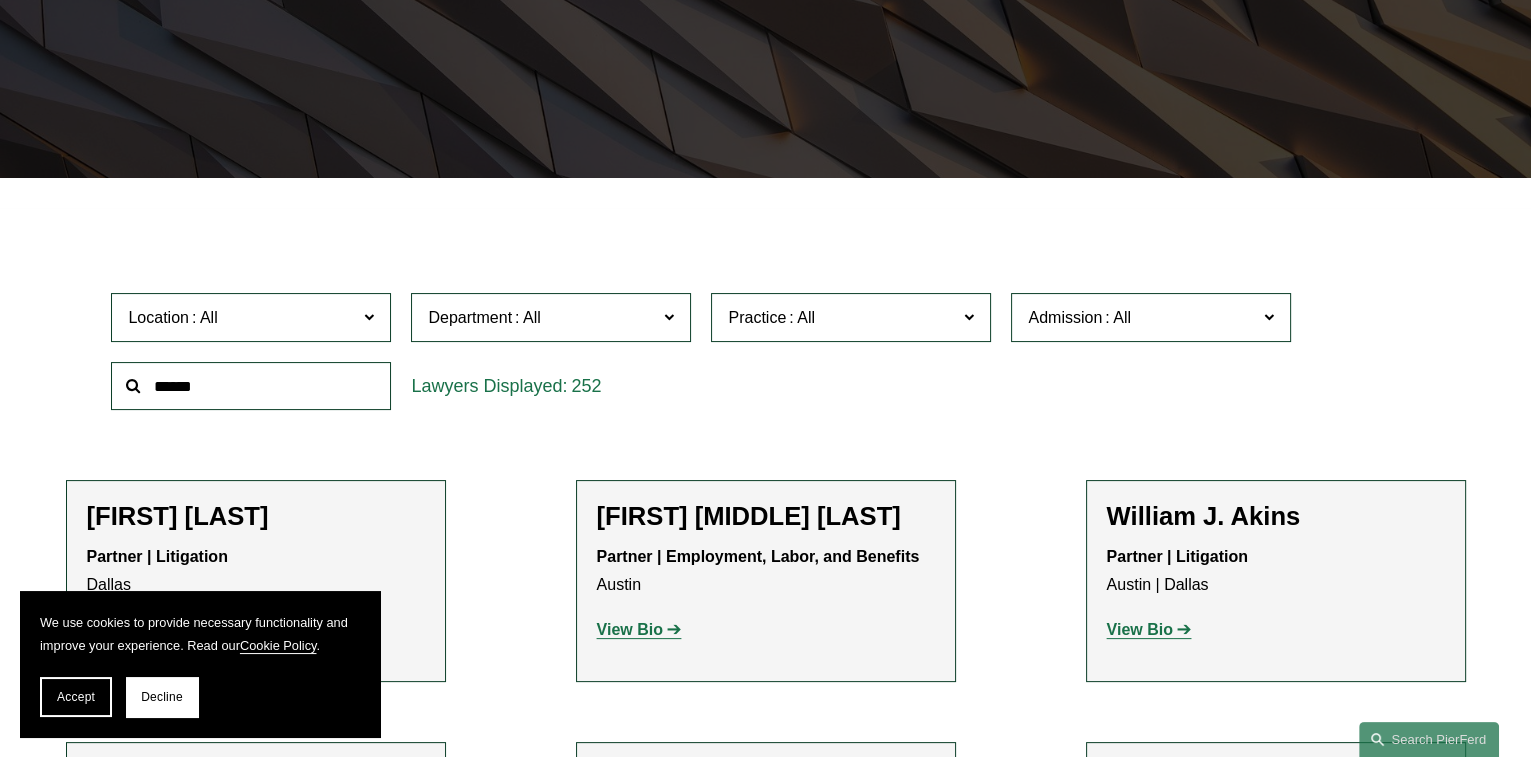 scroll, scrollTop: 399, scrollLeft: 0, axis: vertical 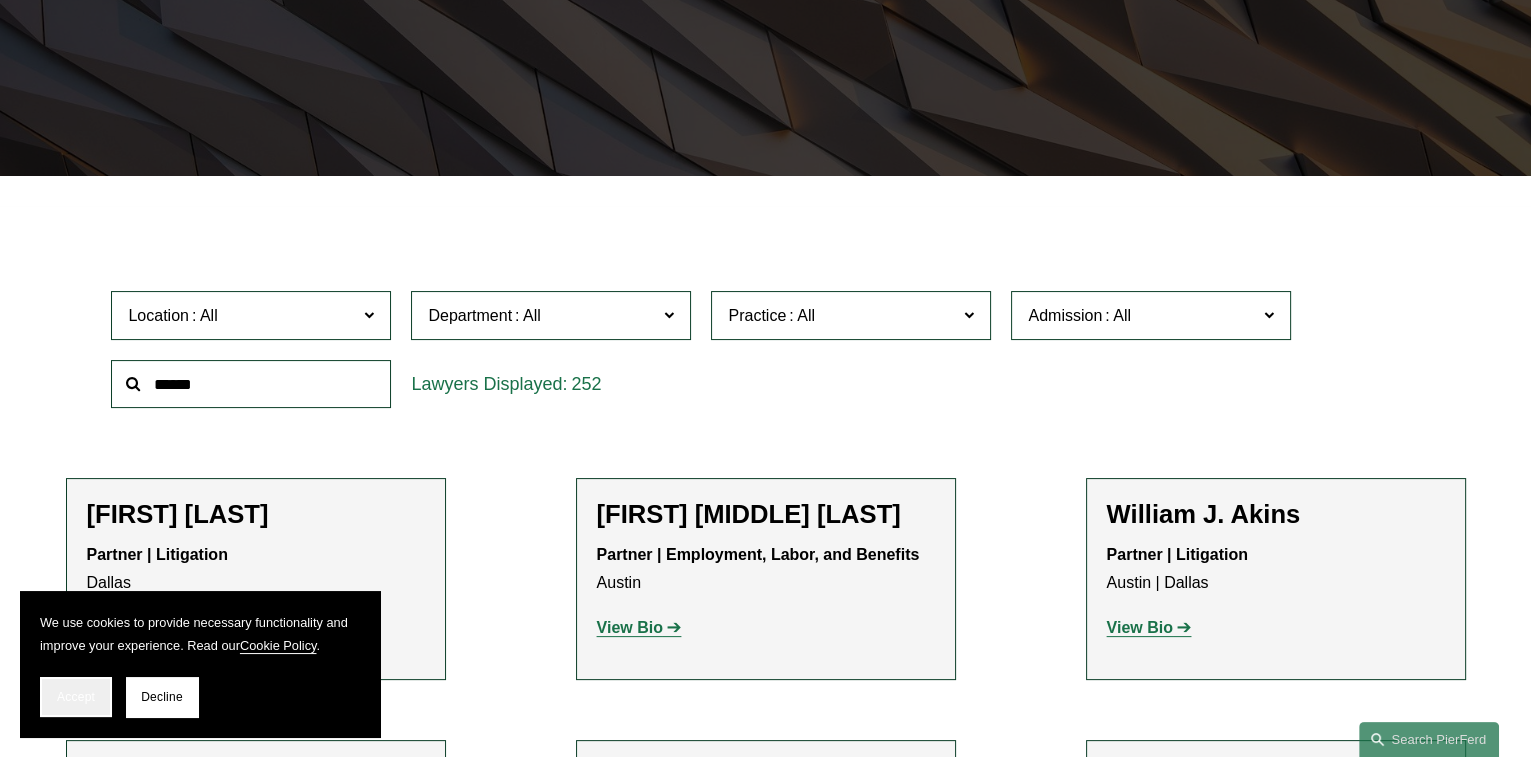click on "Accept" at bounding box center [76, 697] 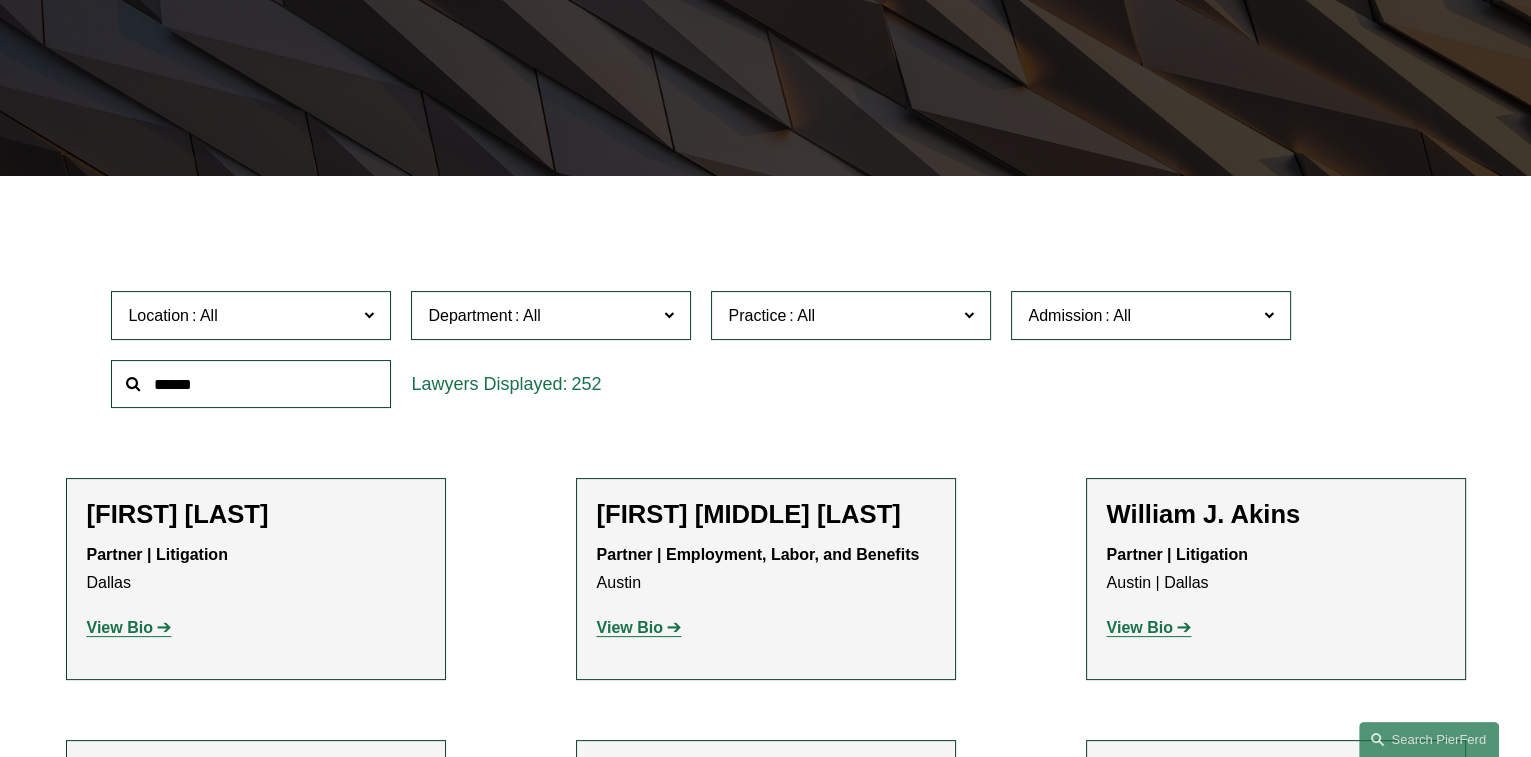 click 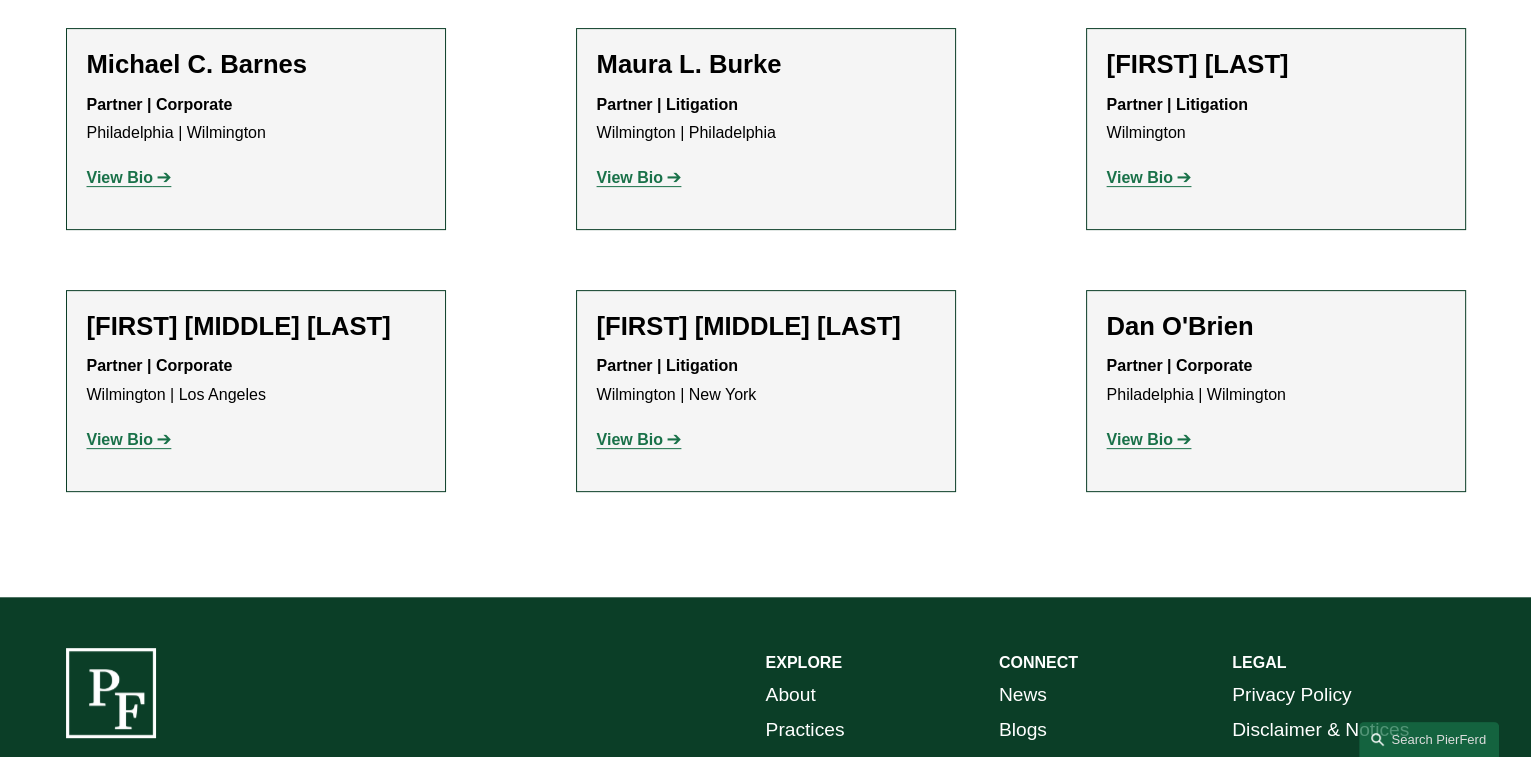 scroll, scrollTop: 799, scrollLeft: 0, axis: vertical 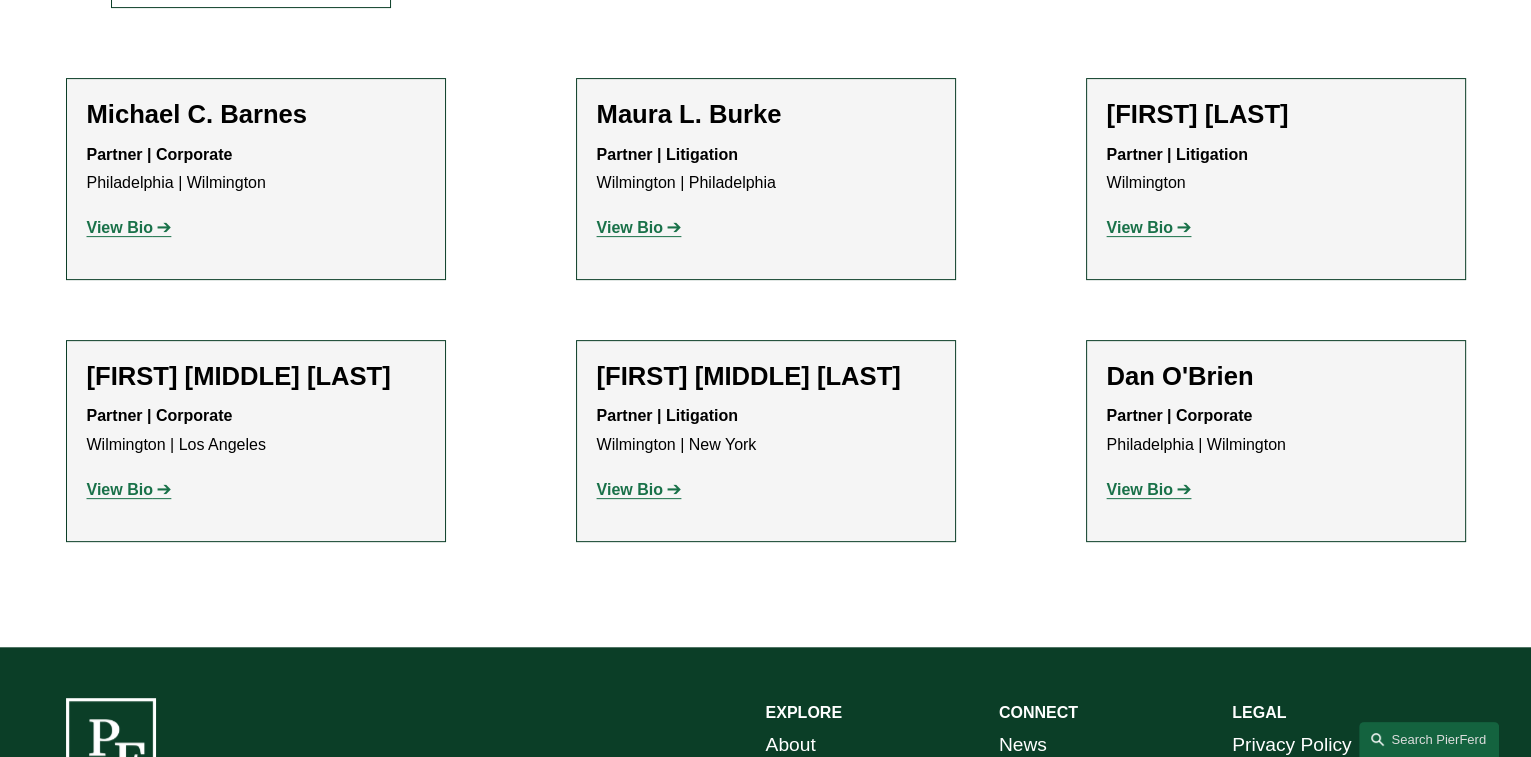 click on "Carl D. Neff" 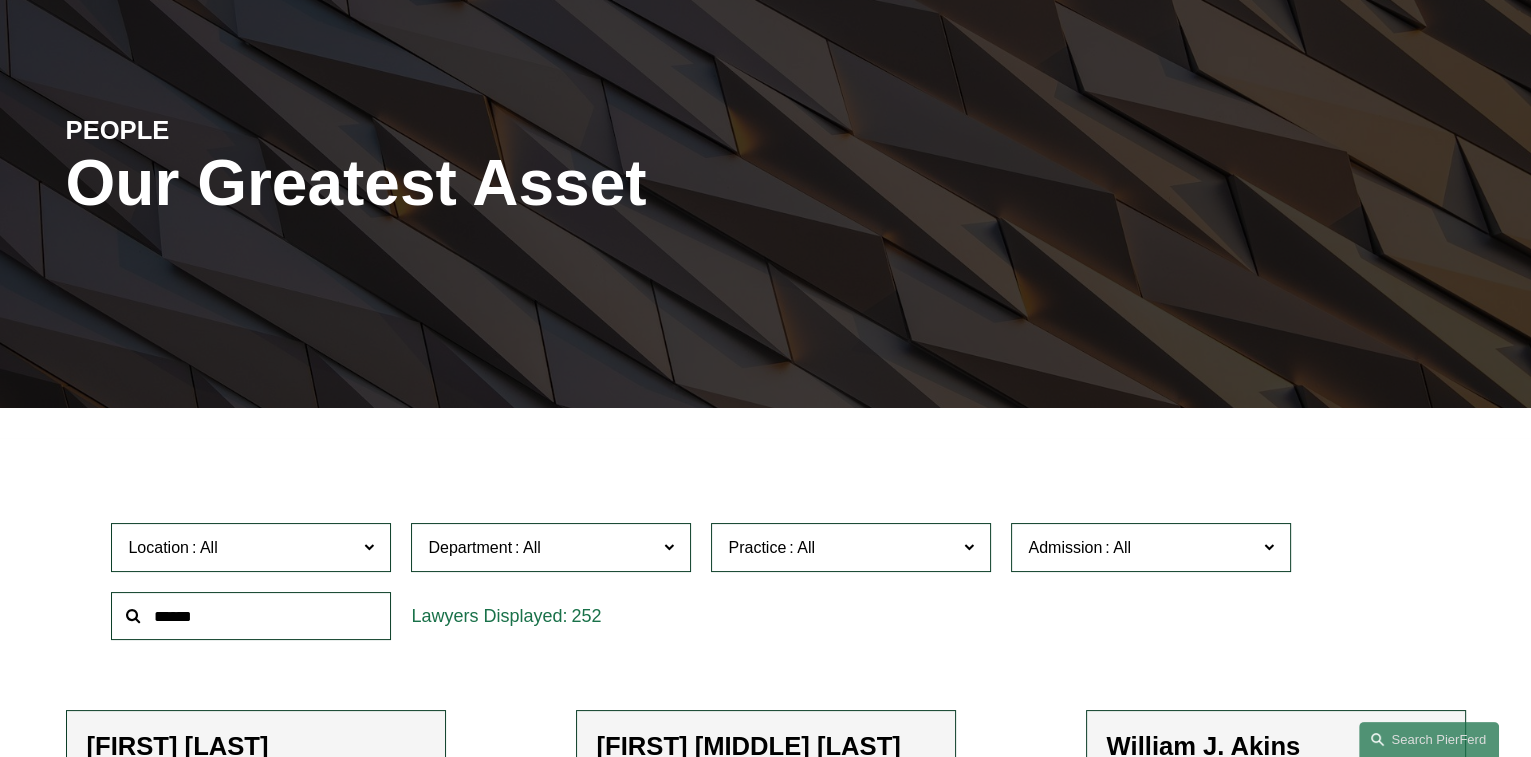 scroll, scrollTop: 0, scrollLeft: 0, axis: both 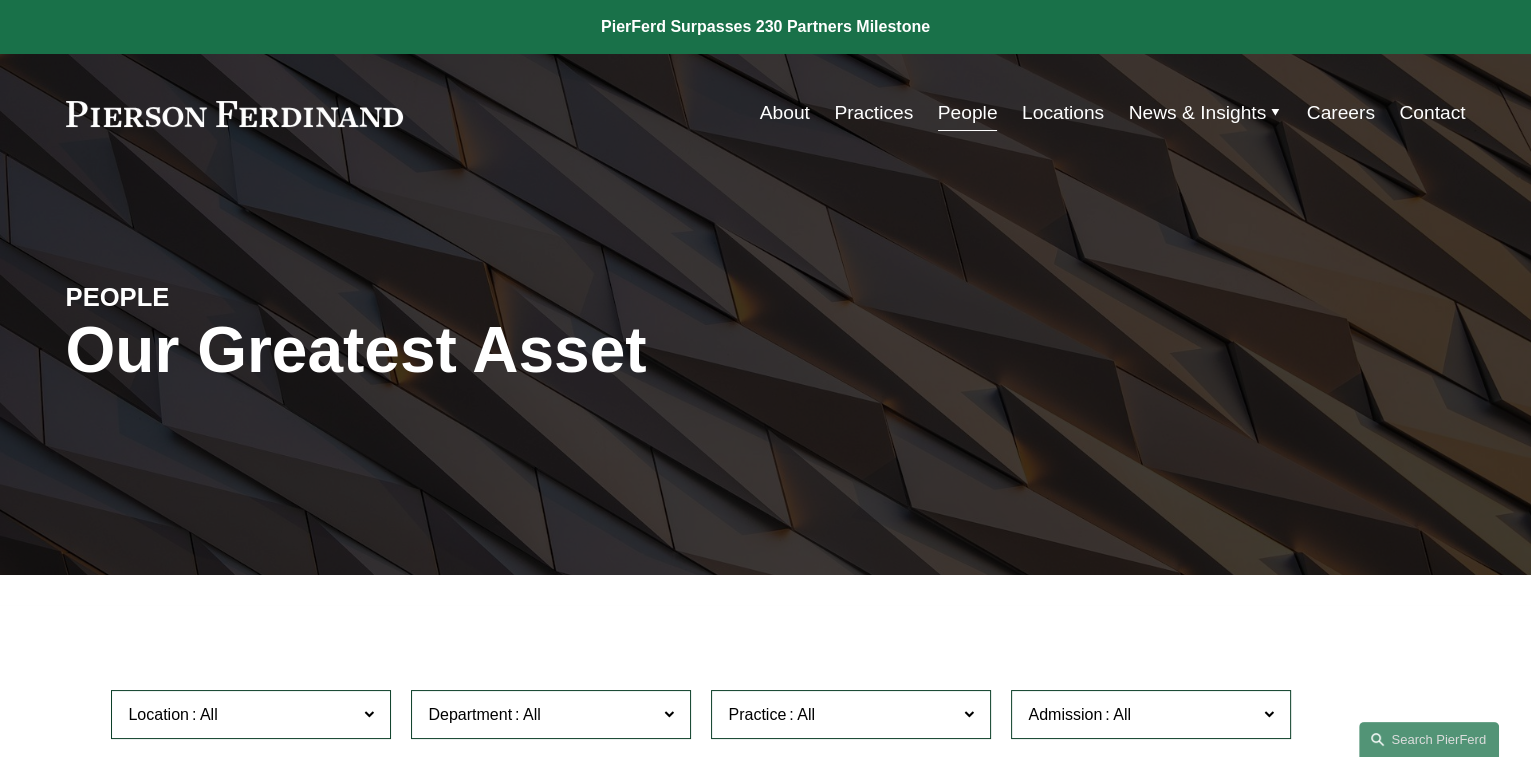 click on "Locations" at bounding box center (1063, 113) 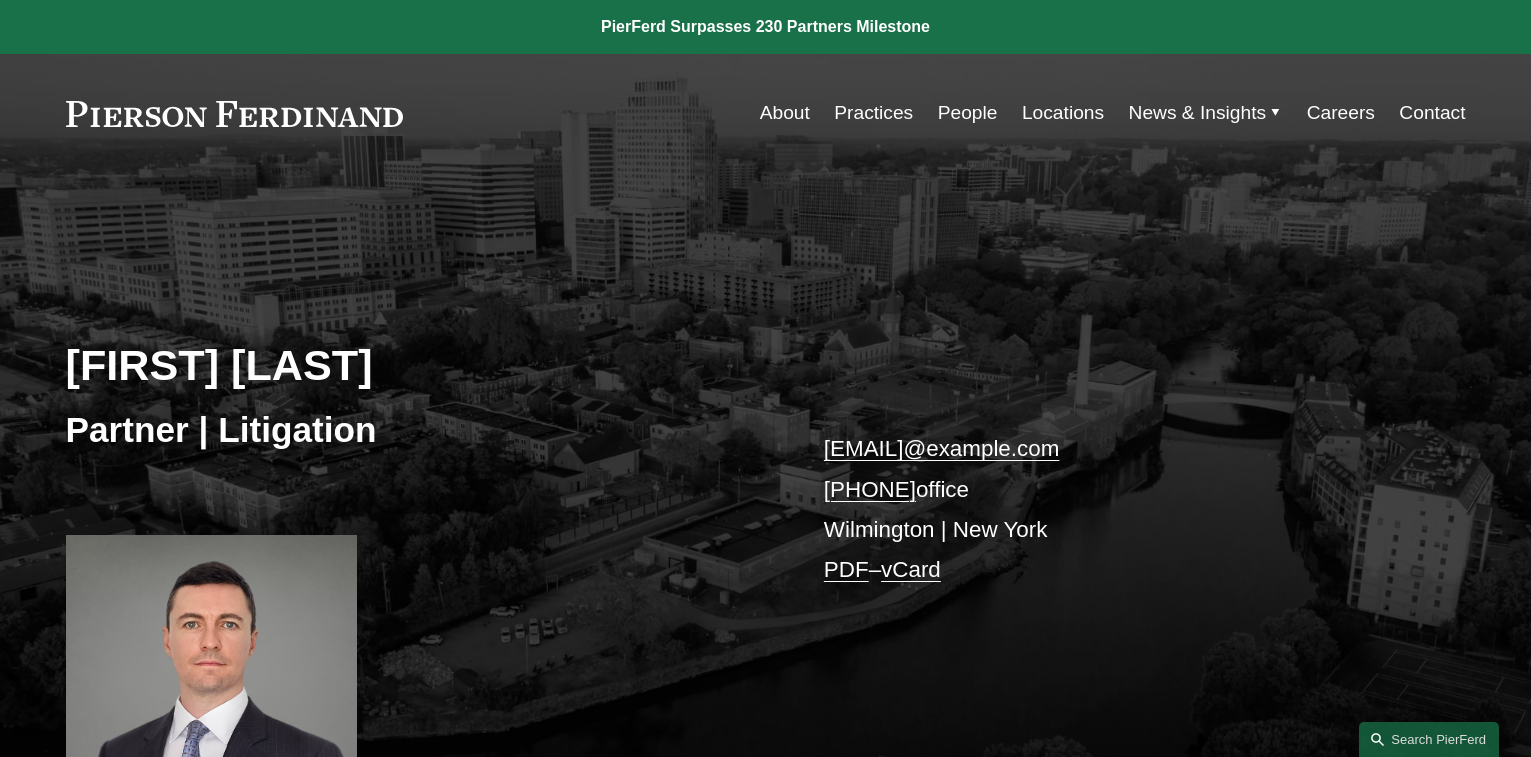 scroll, scrollTop: 0, scrollLeft: 0, axis: both 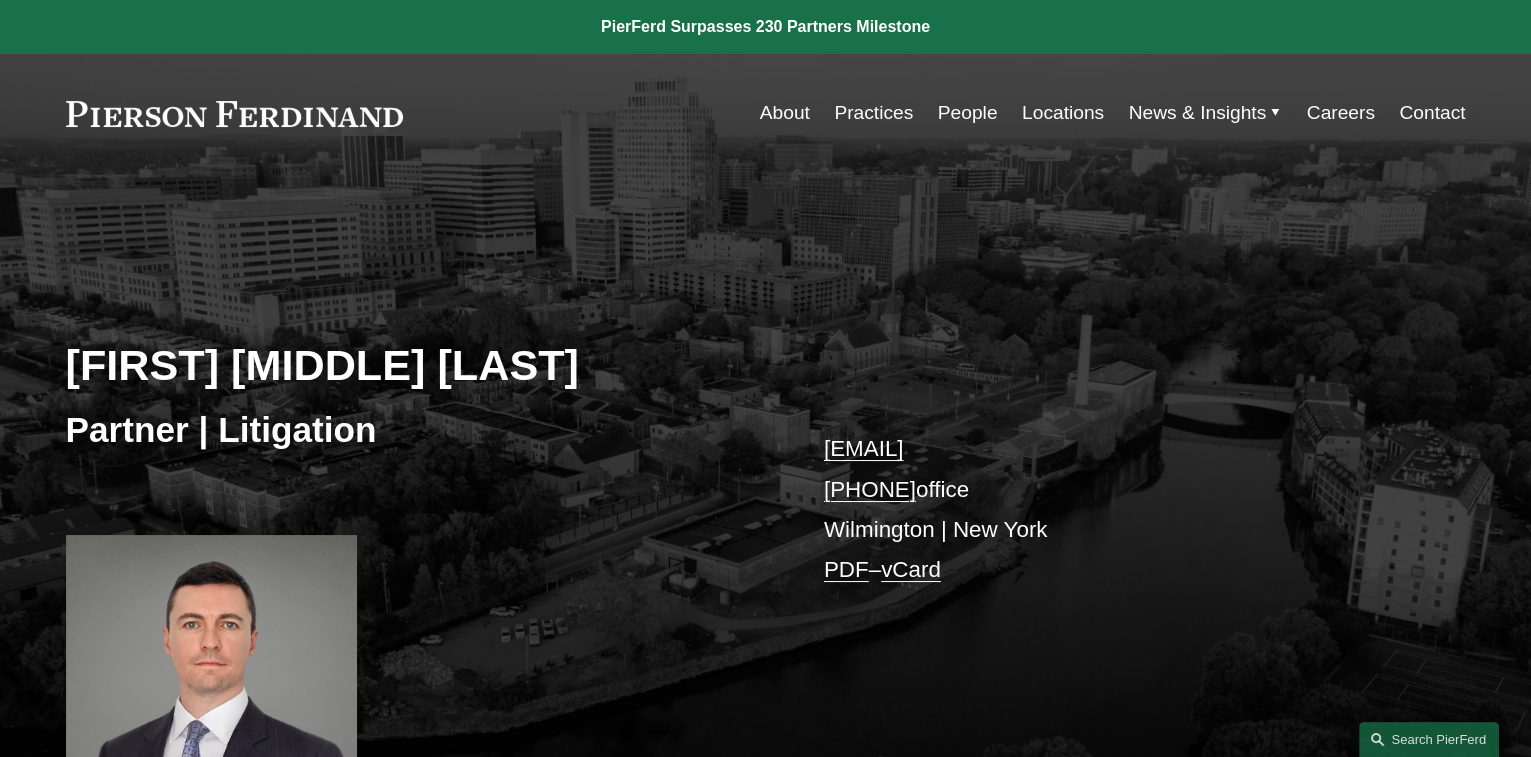 click on "vCard" at bounding box center [911, 569] 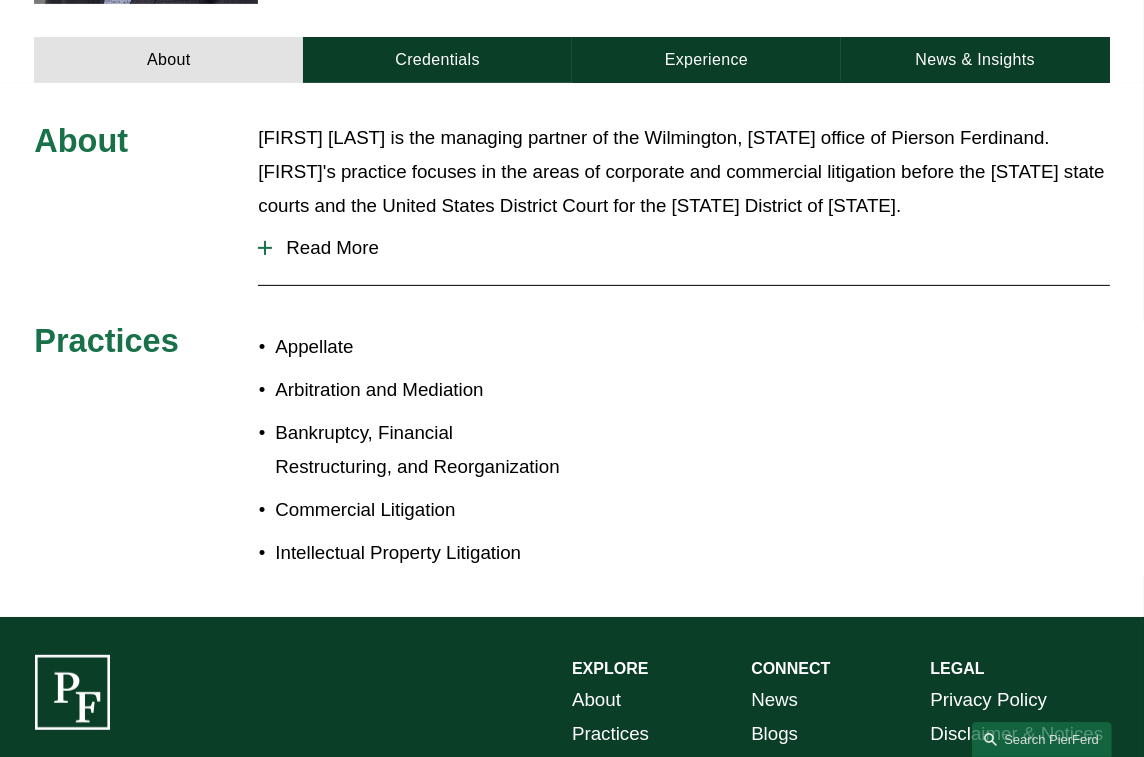 scroll, scrollTop: 700, scrollLeft: 0, axis: vertical 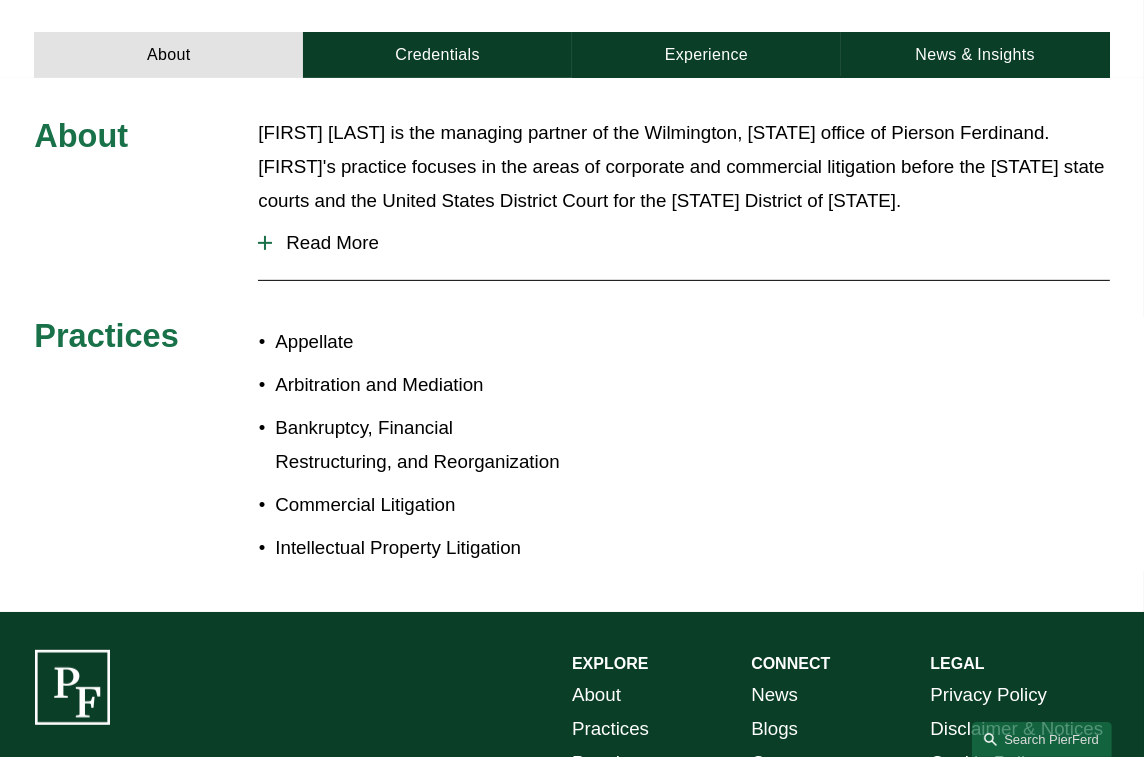 click on "Read More" at bounding box center (690, 243) 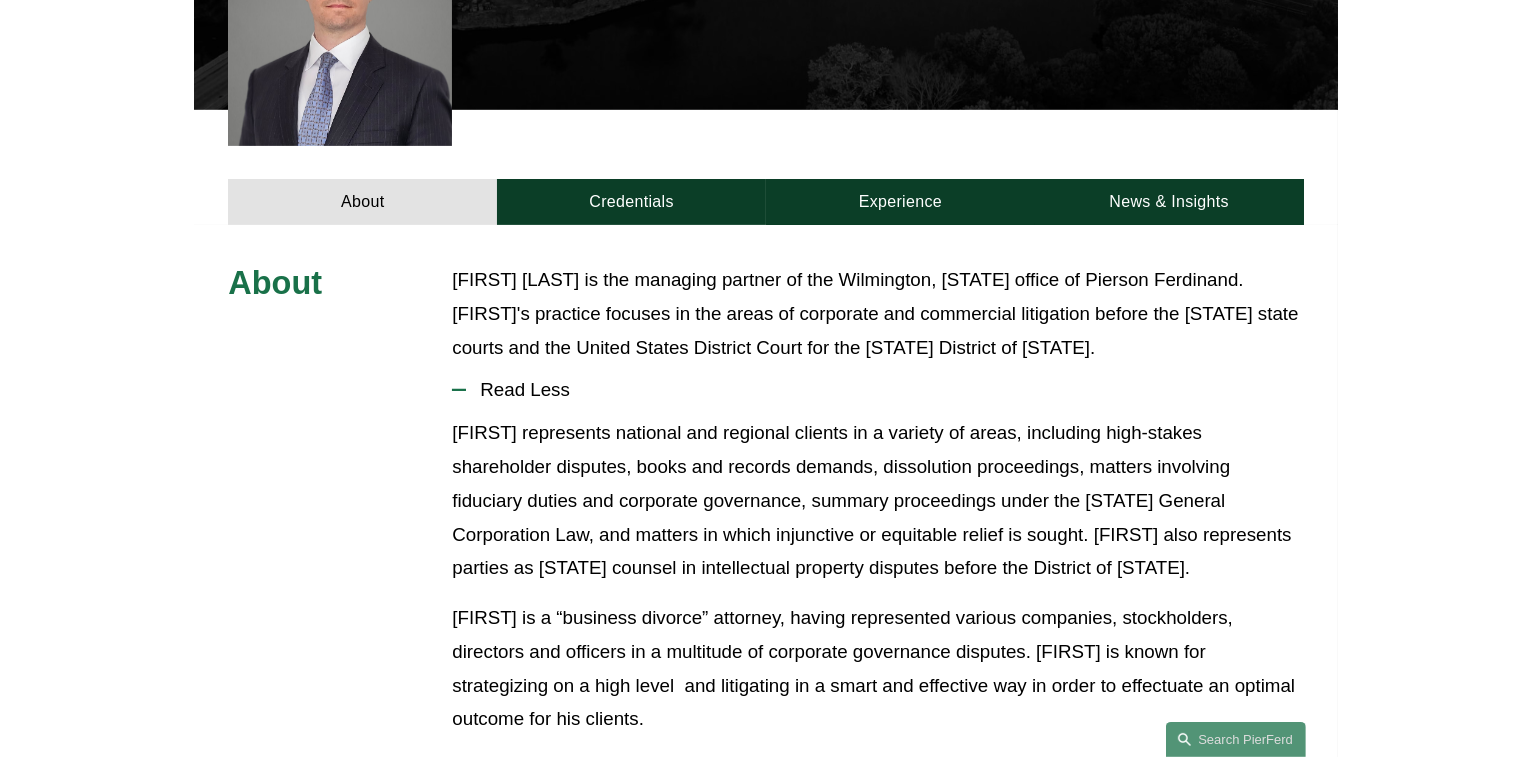 scroll, scrollTop: 270, scrollLeft: 0, axis: vertical 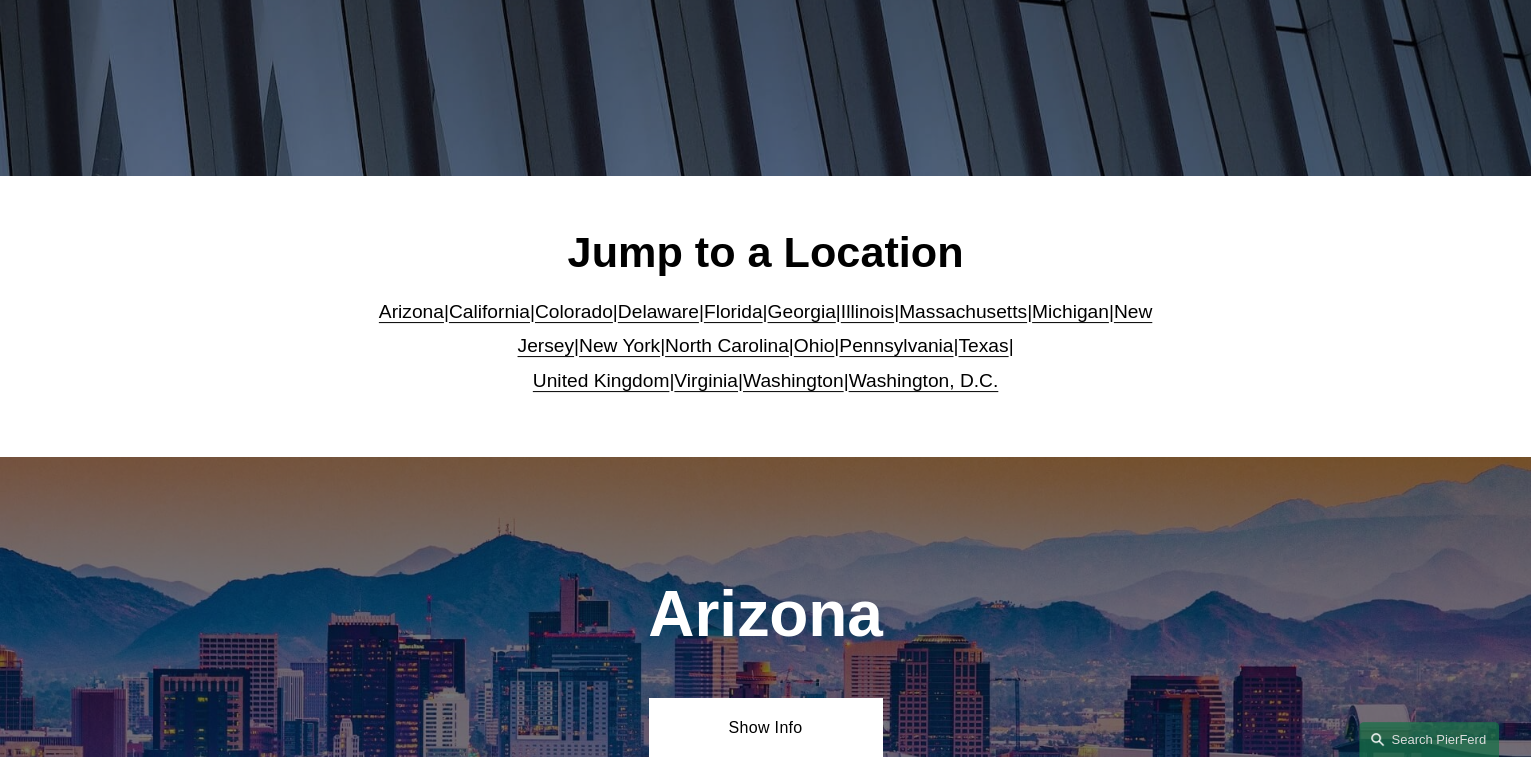 click on "Delaware" at bounding box center (658, 311) 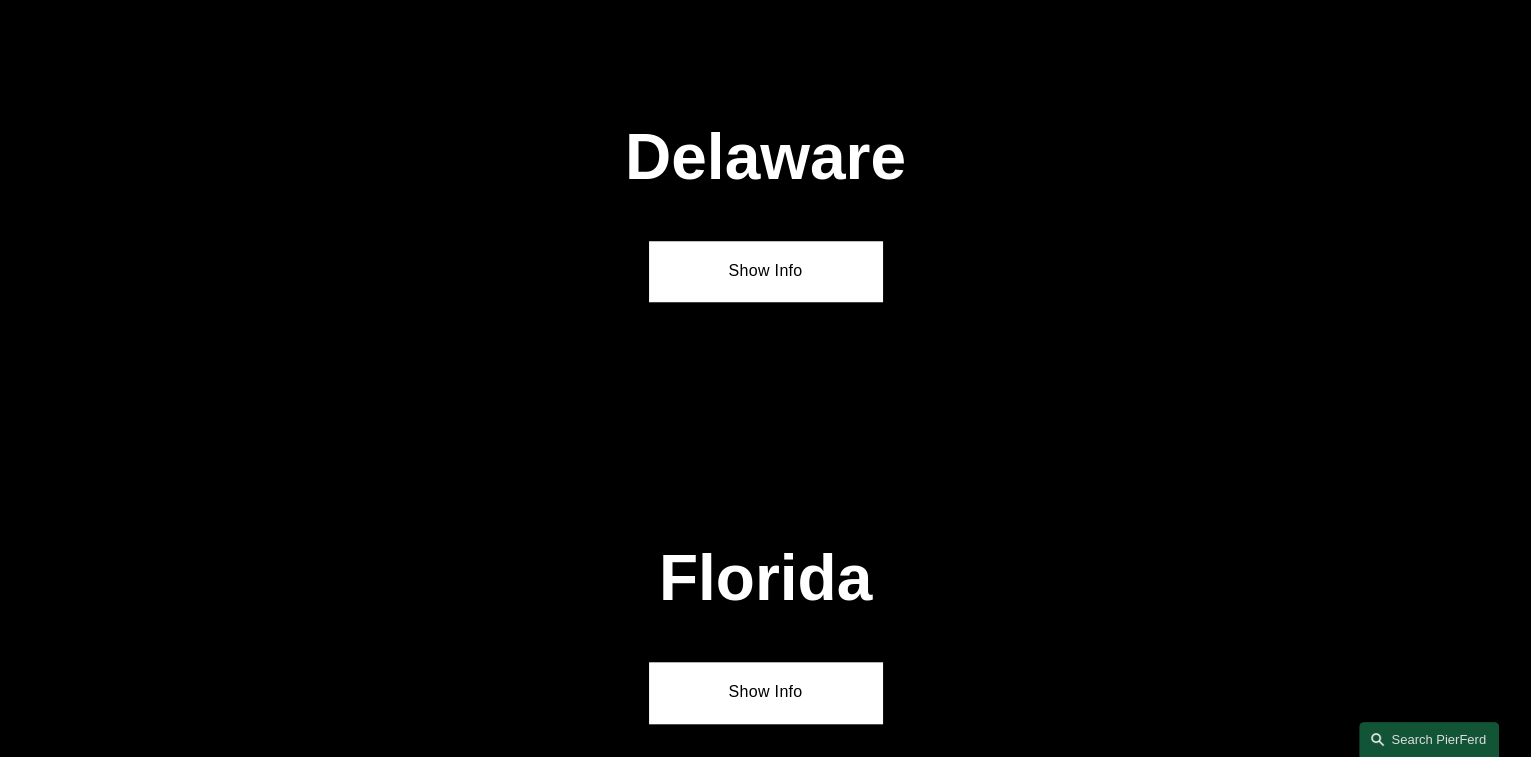 scroll, scrollTop: 2121, scrollLeft: 0, axis: vertical 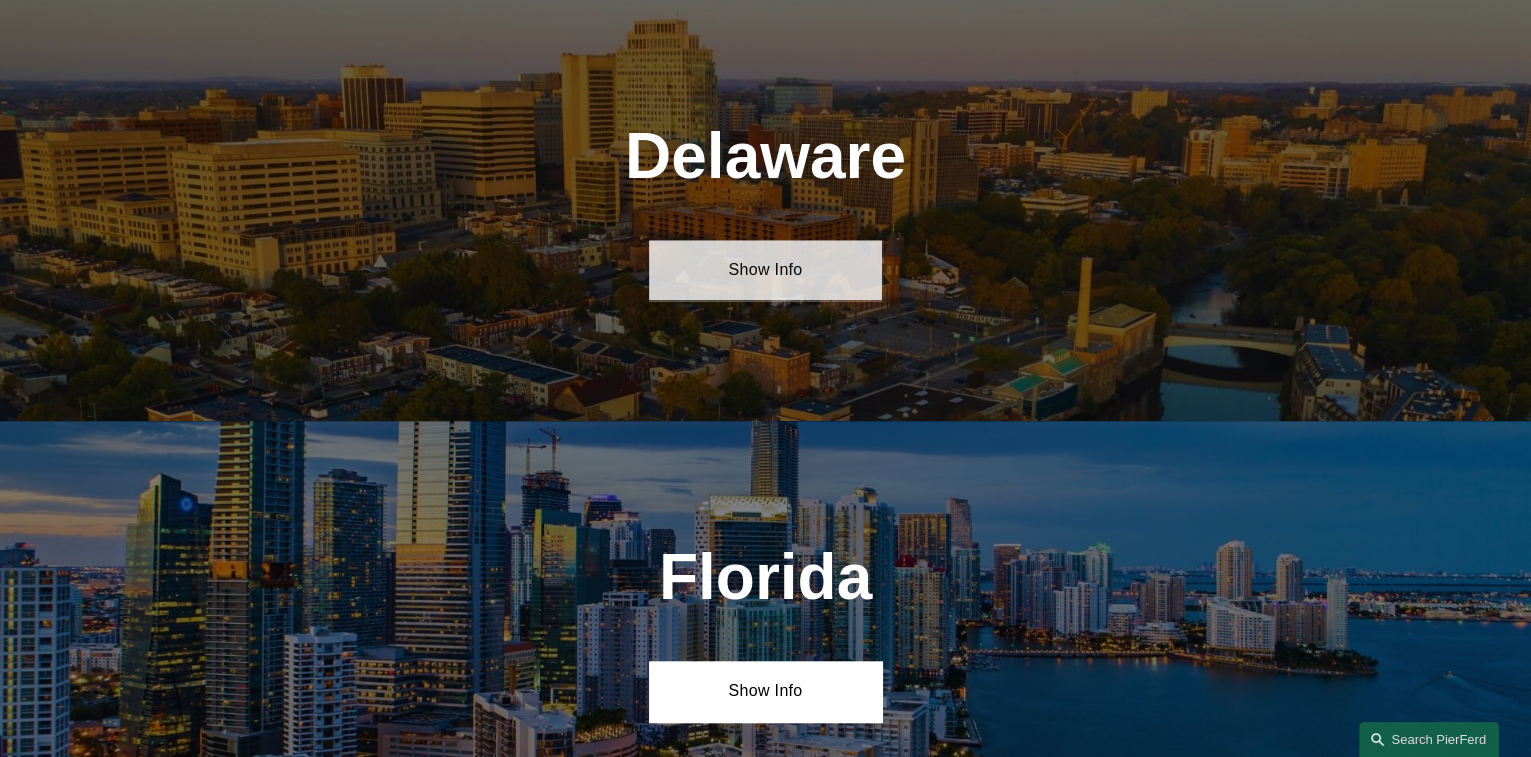 click on "Show Info" at bounding box center [765, 270] 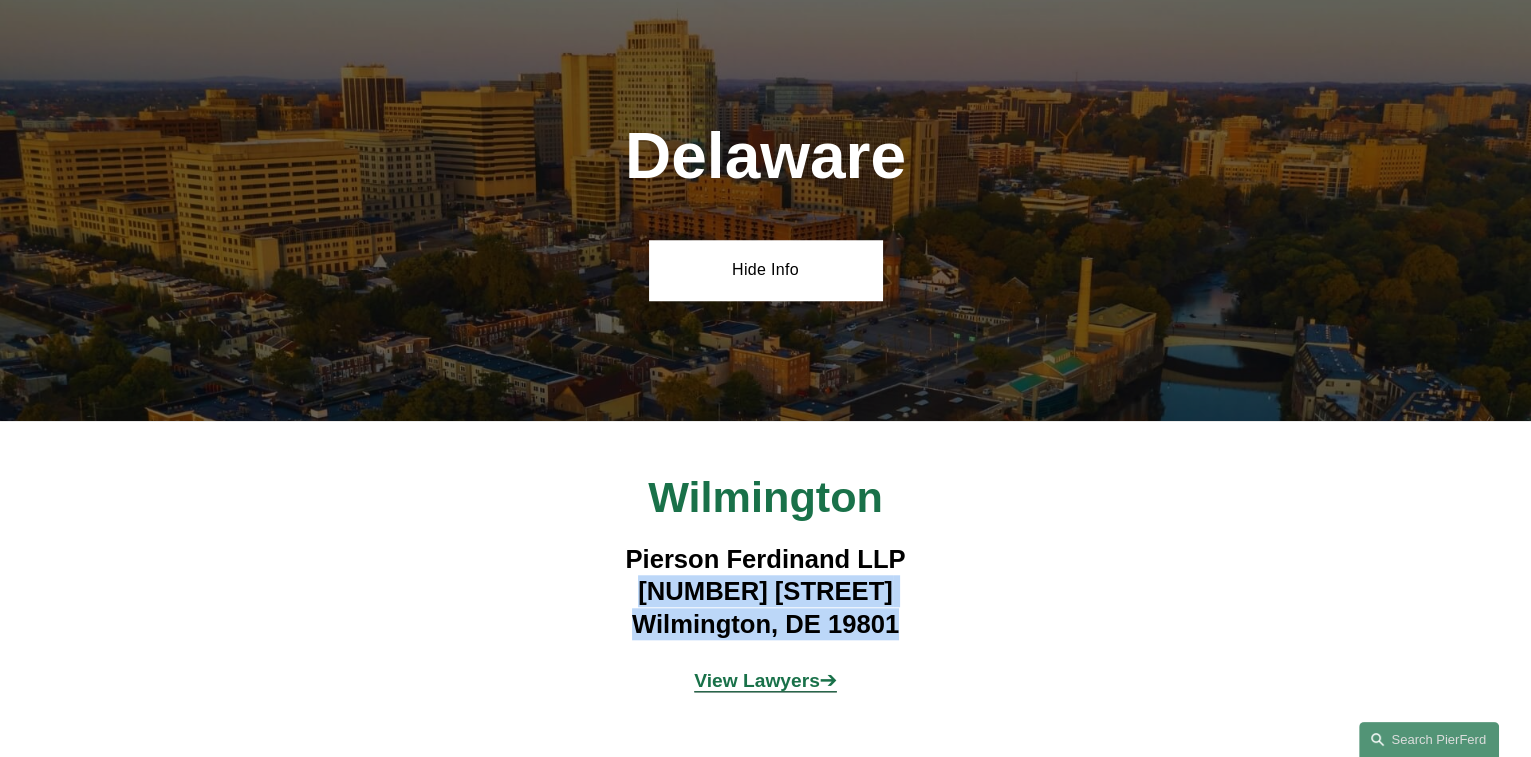 drag, startPoint x: 662, startPoint y: 587, endPoint x: 894, endPoint y: 615, distance: 233.68355 